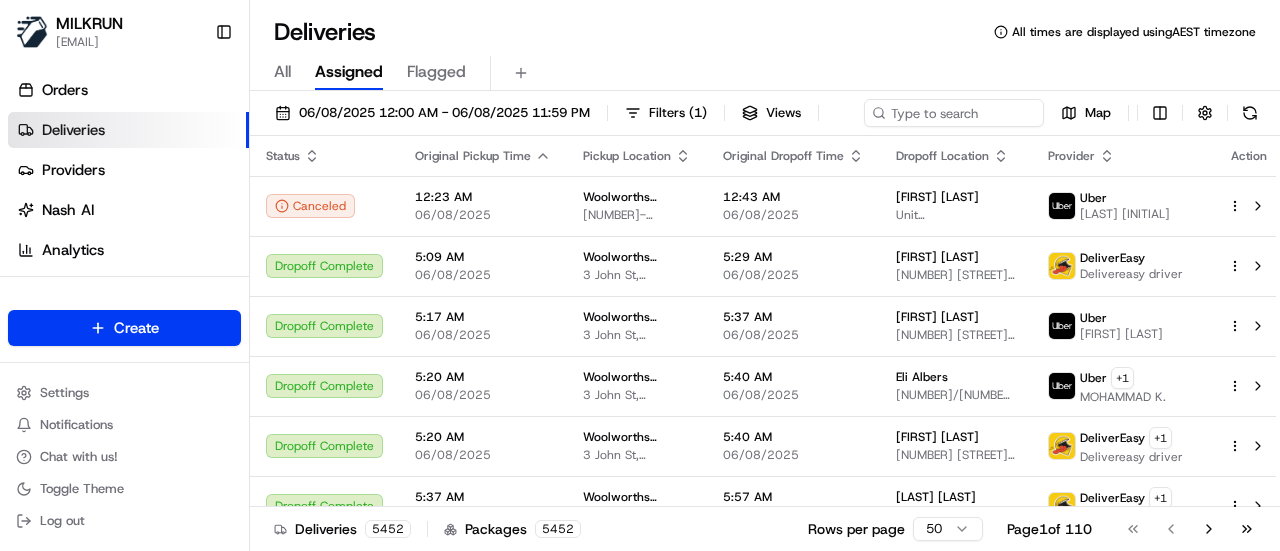 scroll, scrollTop: 0, scrollLeft: 0, axis: both 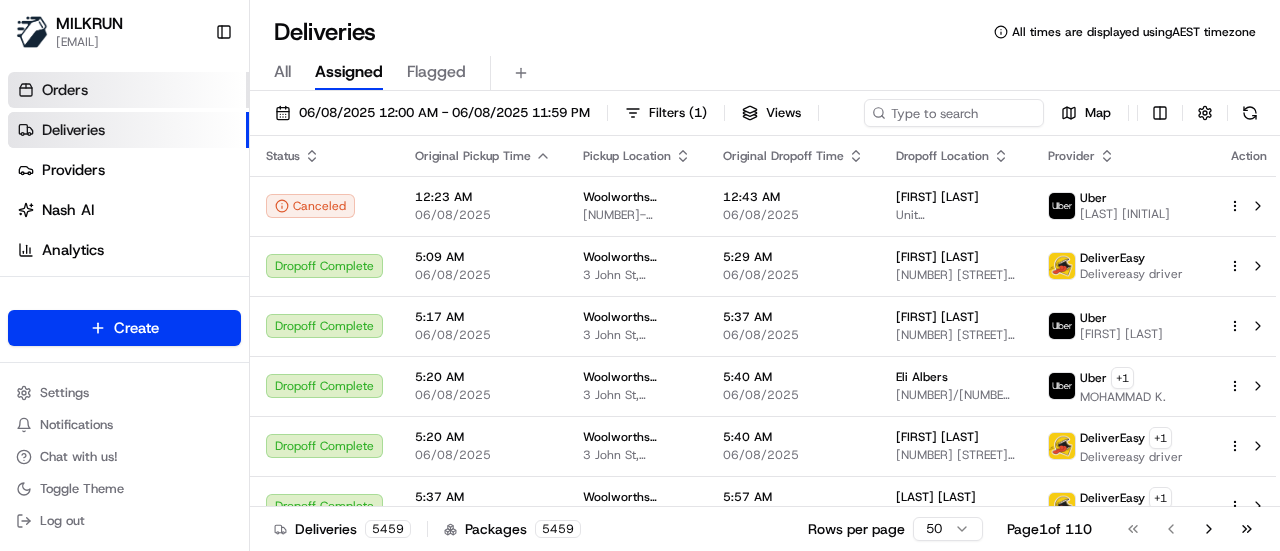 click on "Orders" at bounding box center (65, 90) 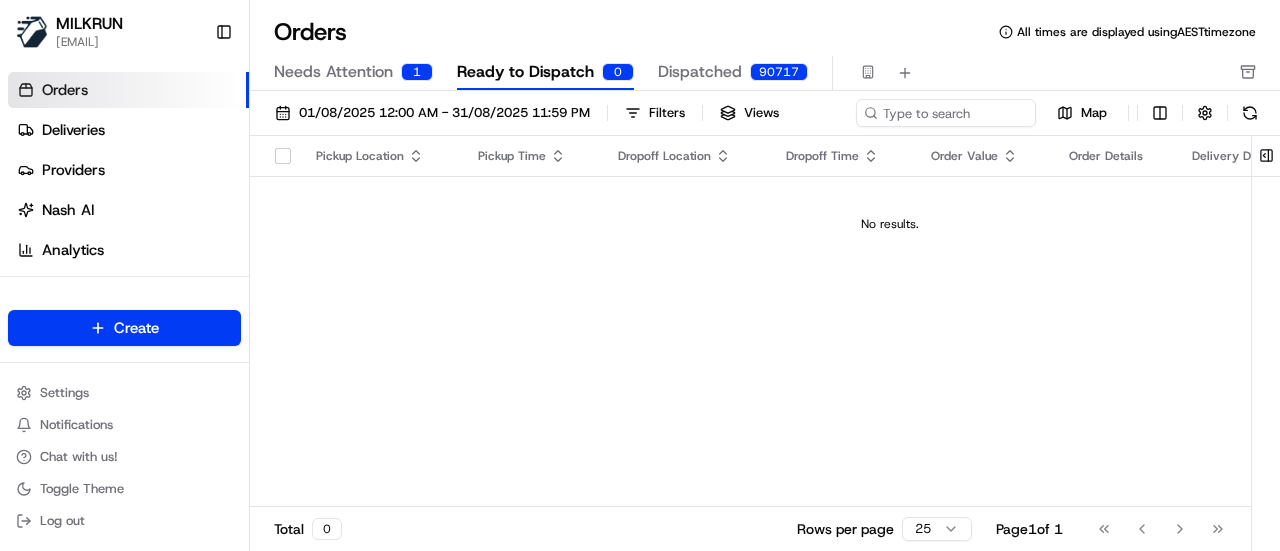 click on "Pickup Location Pickup Time Dropoff Location Dropoff Time Order Value Order Details Delivery Details Provider Actions No results." at bounding box center [890, 321] 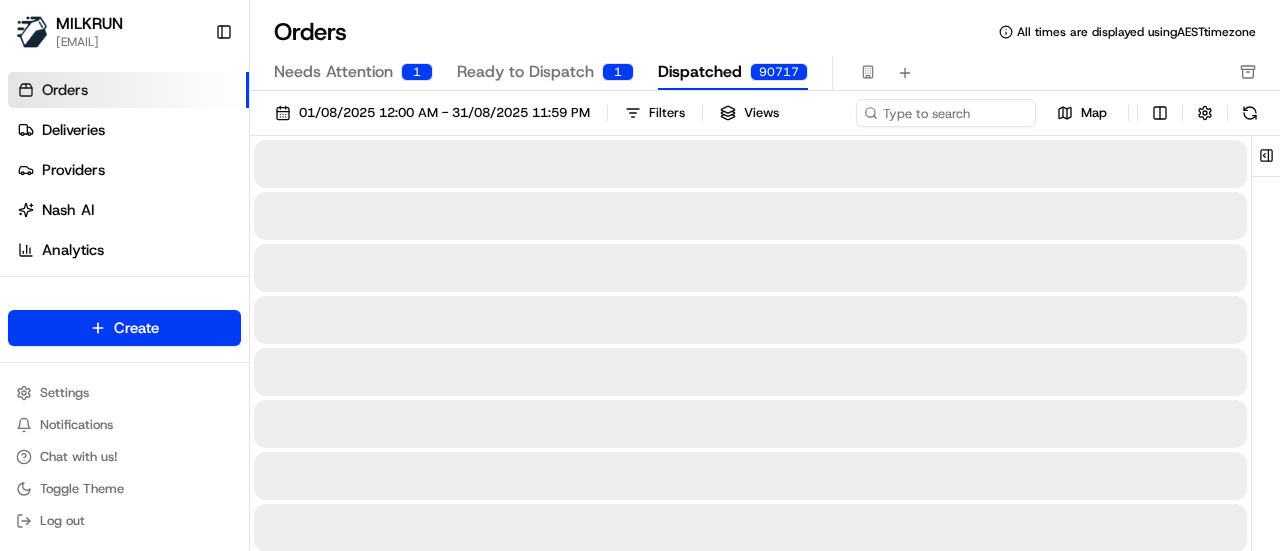 click on "Dispatched" at bounding box center (700, 72) 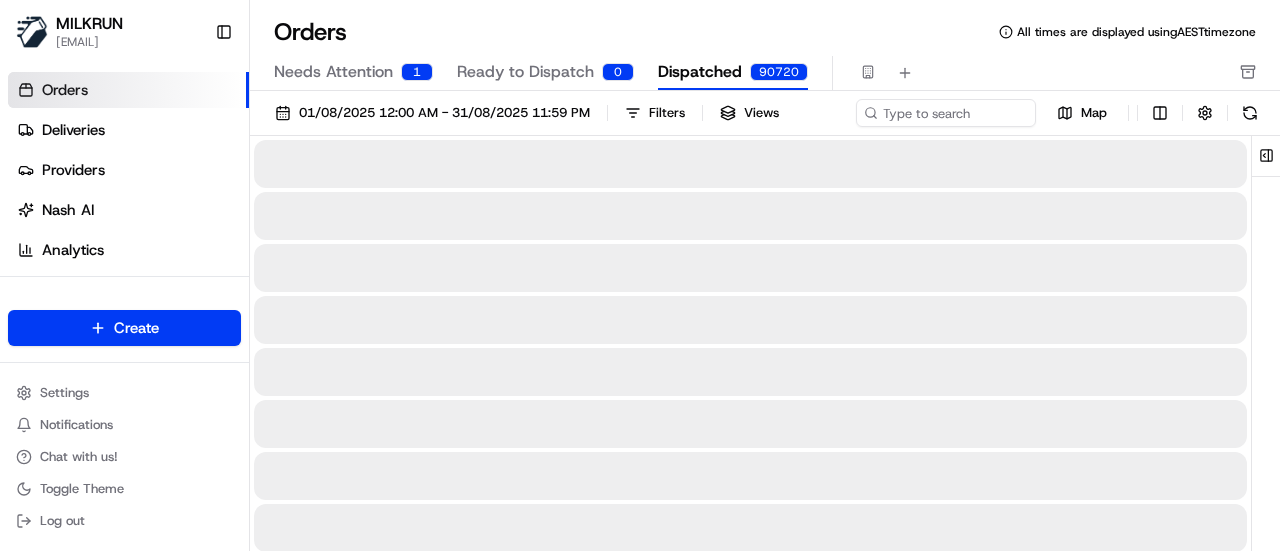 type 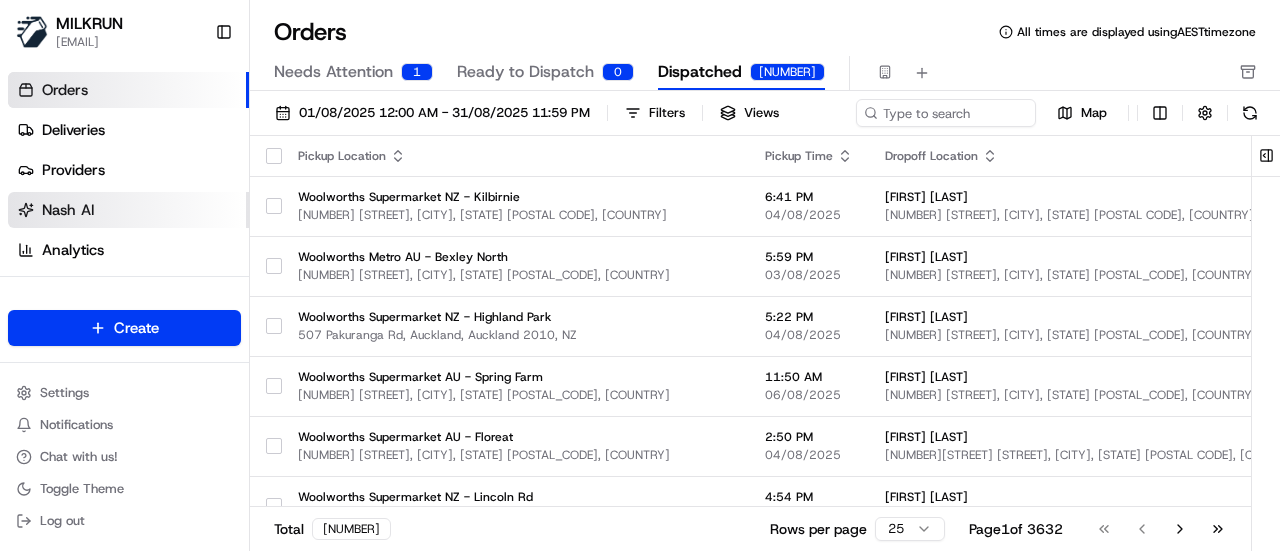 drag, startPoint x: 86, startPoint y: 223, endPoint x: 86, endPoint y: 208, distance: 15 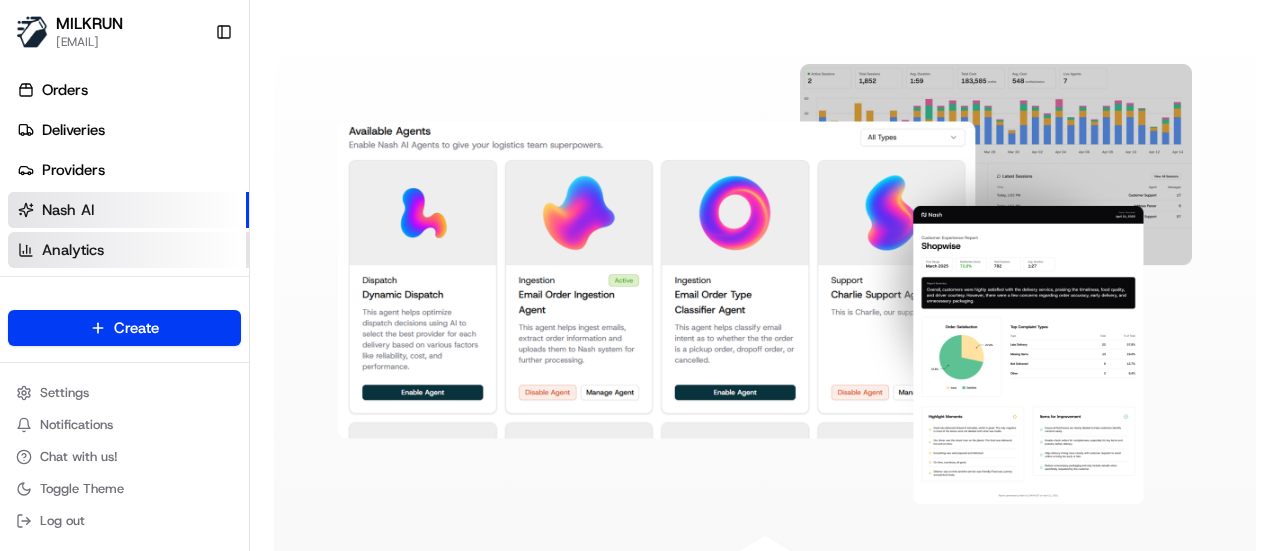 click on "Analytics" at bounding box center [128, 250] 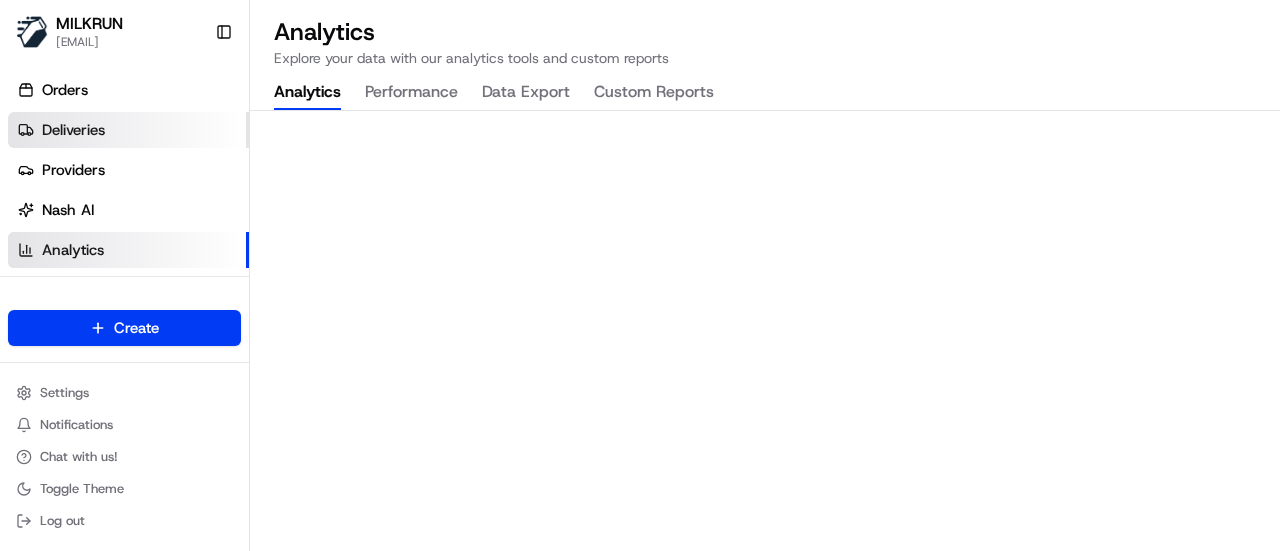 click on "Deliveries" at bounding box center (73, 130) 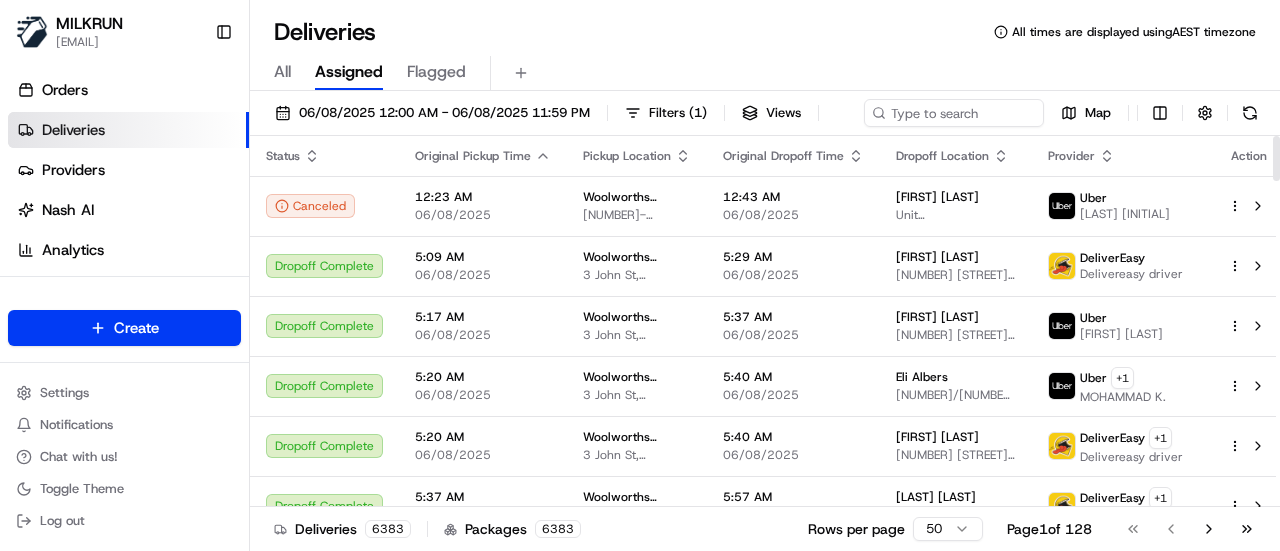 click on "Status" at bounding box center [324, 156] 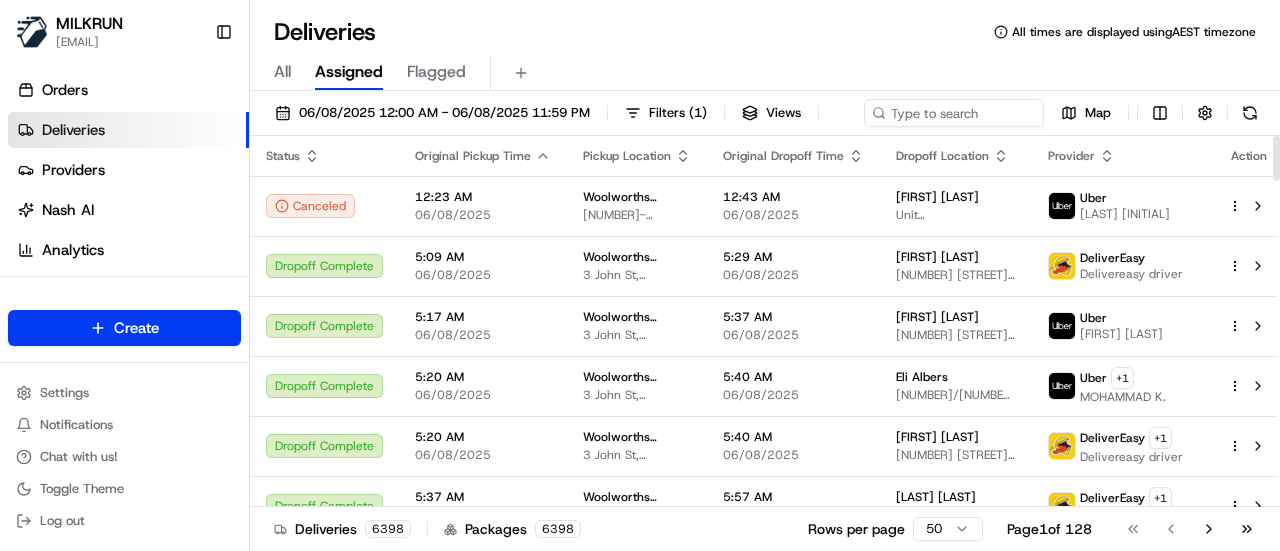 click on "All" at bounding box center (282, 72) 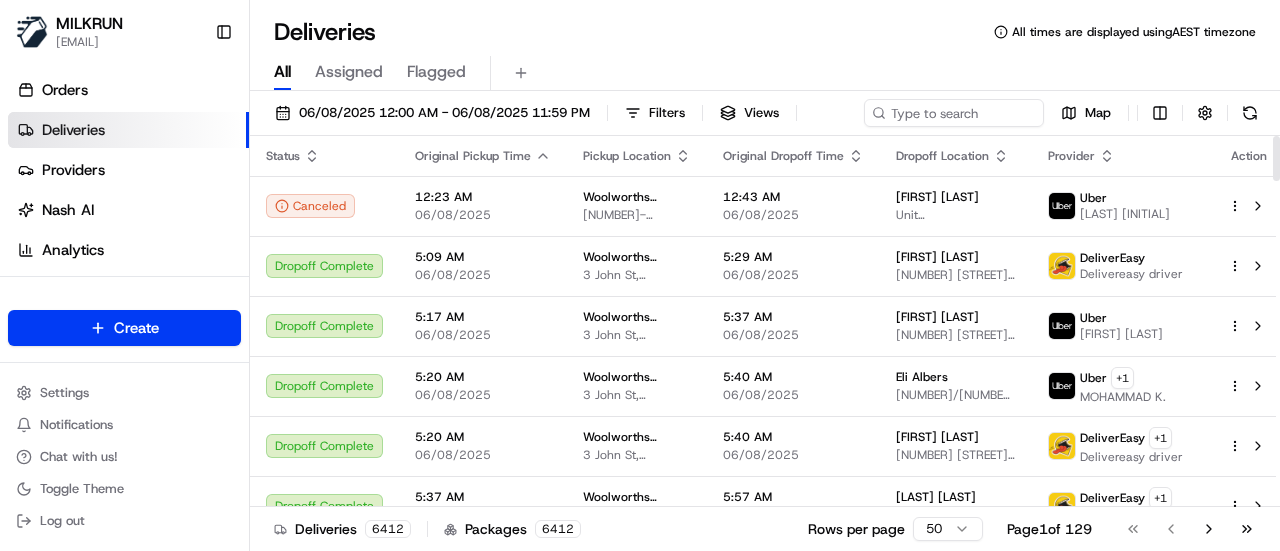 click 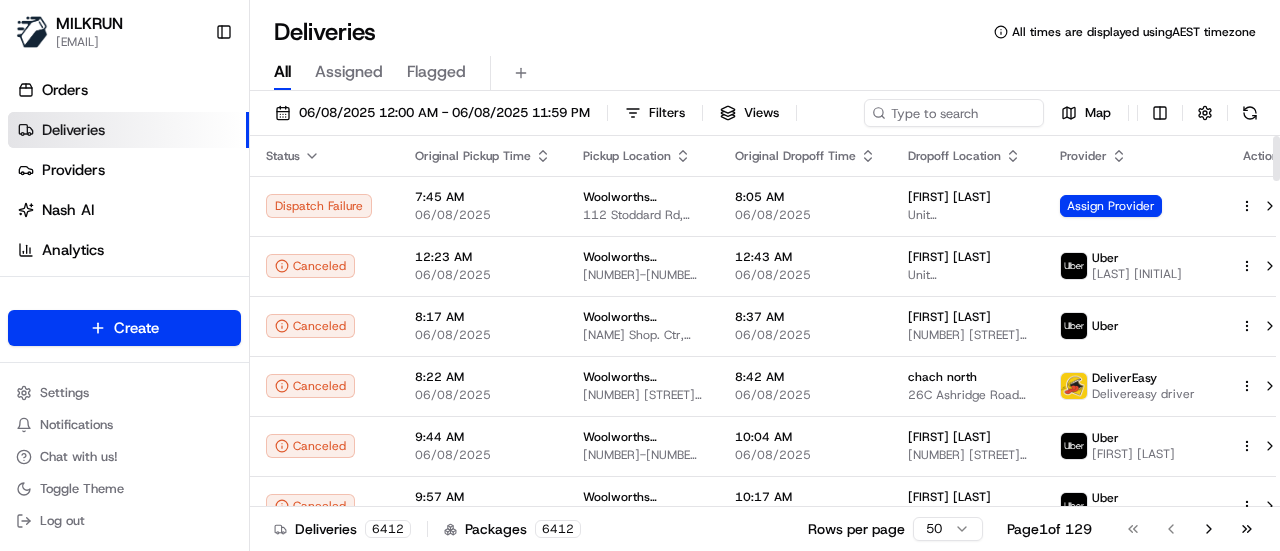 click 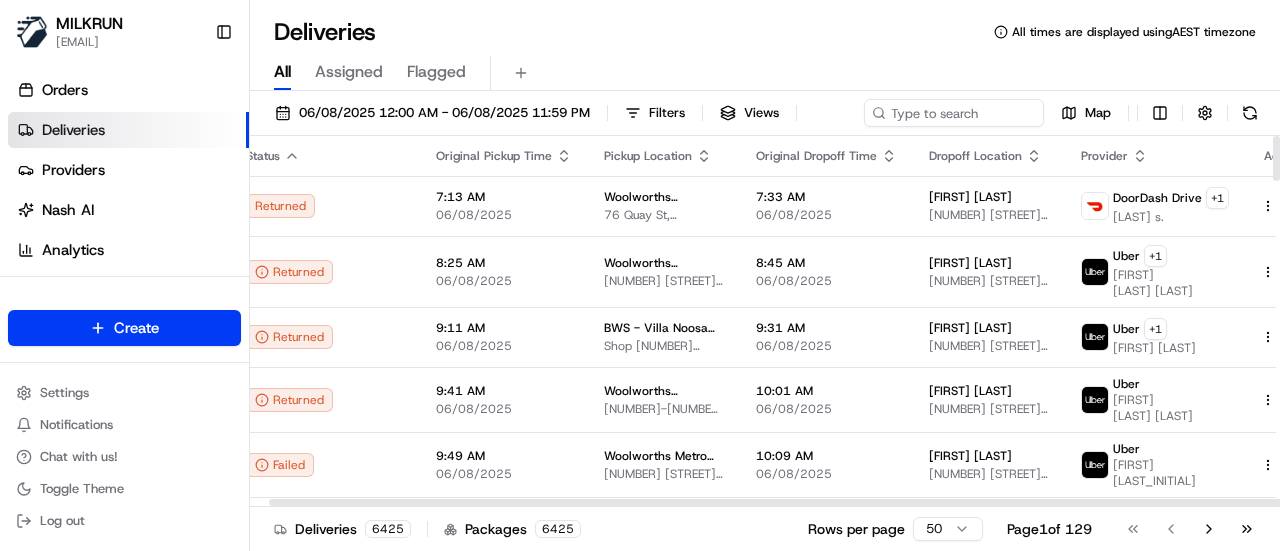 scroll, scrollTop: 0, scrollLeft: 25, axis: horizontal 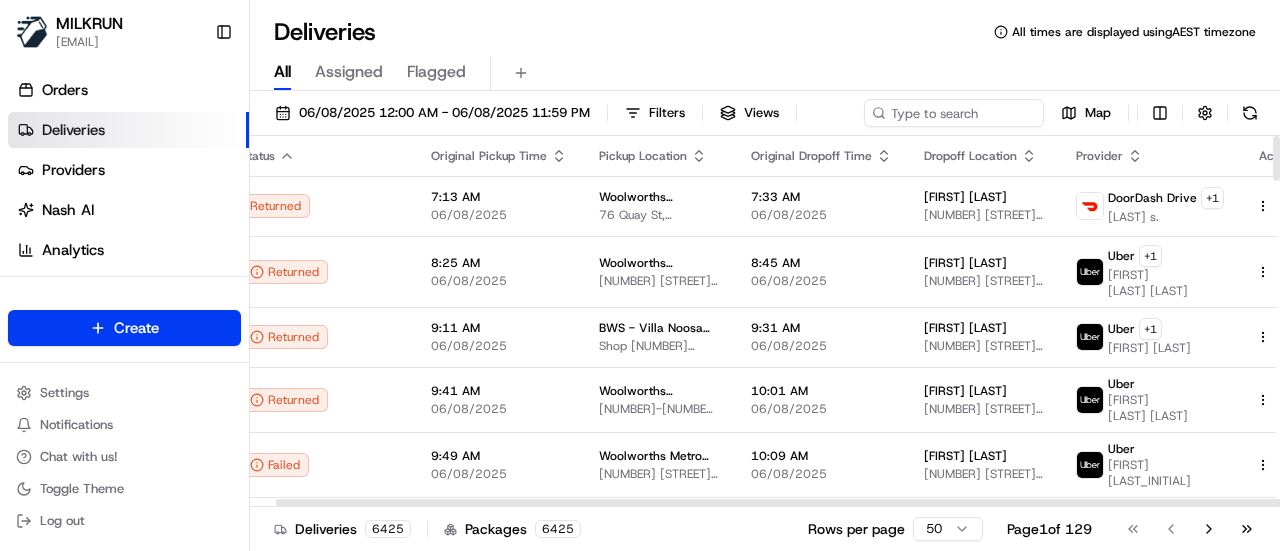 drag, startPoint x: 746, startPoint y: 504, endPoint x: 804, endPoint y: 508, distance: 58.137768 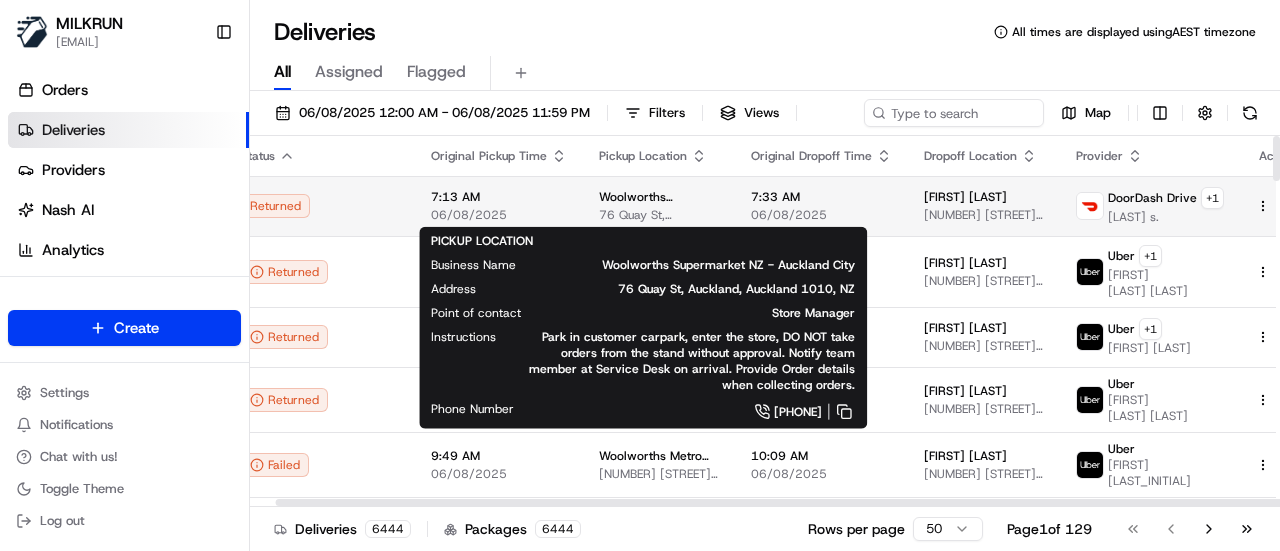 click on "Woolworths Supermarket NZ - Auckland City 76 Quay St, Auckland, Auckland 1010, NZ" at bounding box center [659, 206] 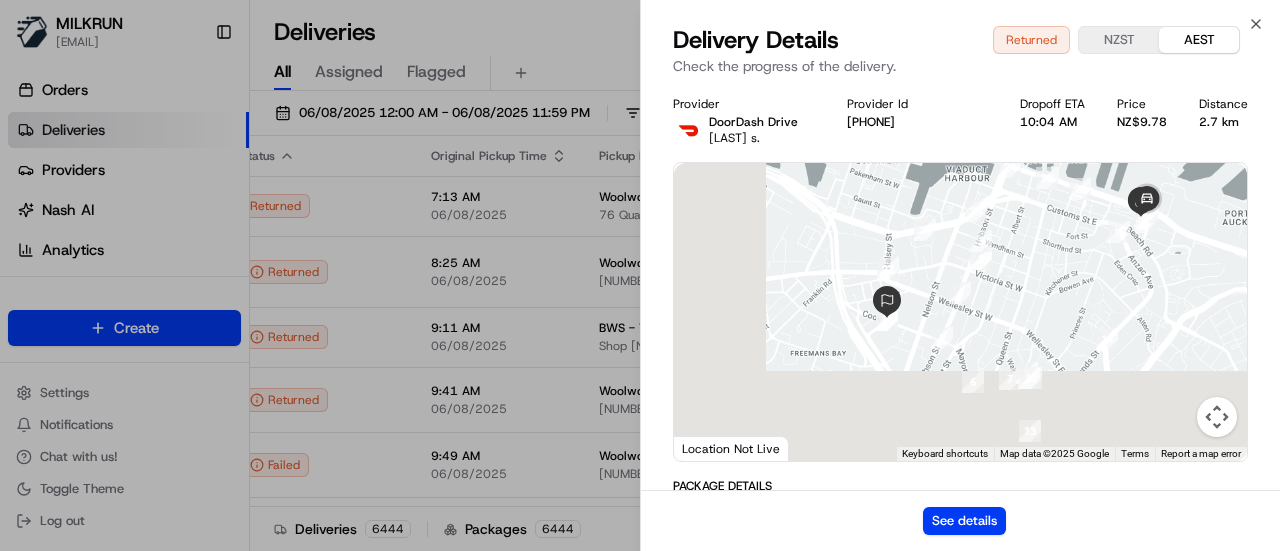 scroll, scrollTop: 100, scrollLeft: 0, axis: vertical 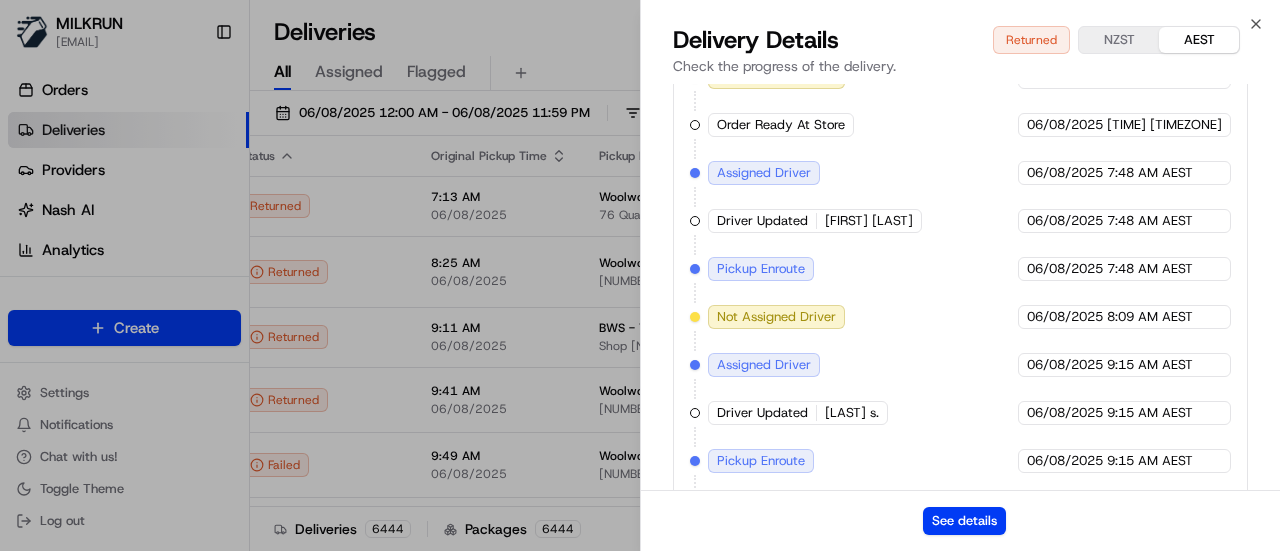 click on "NZST" at bounding box center [1119, 40] 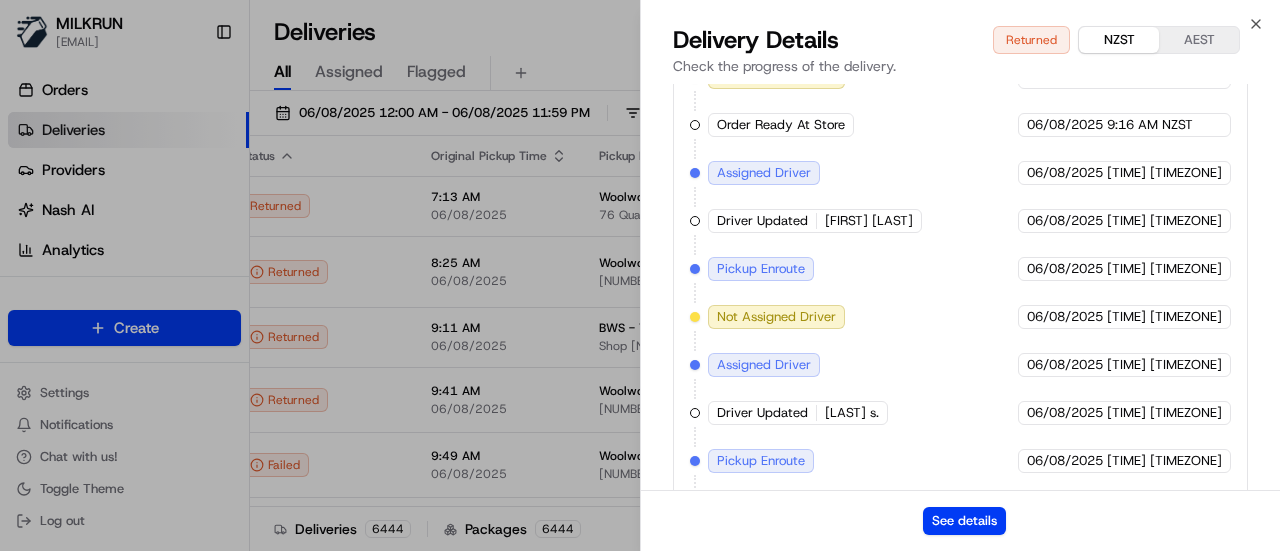 click on "AEST" at bounding box center (1199, 40) 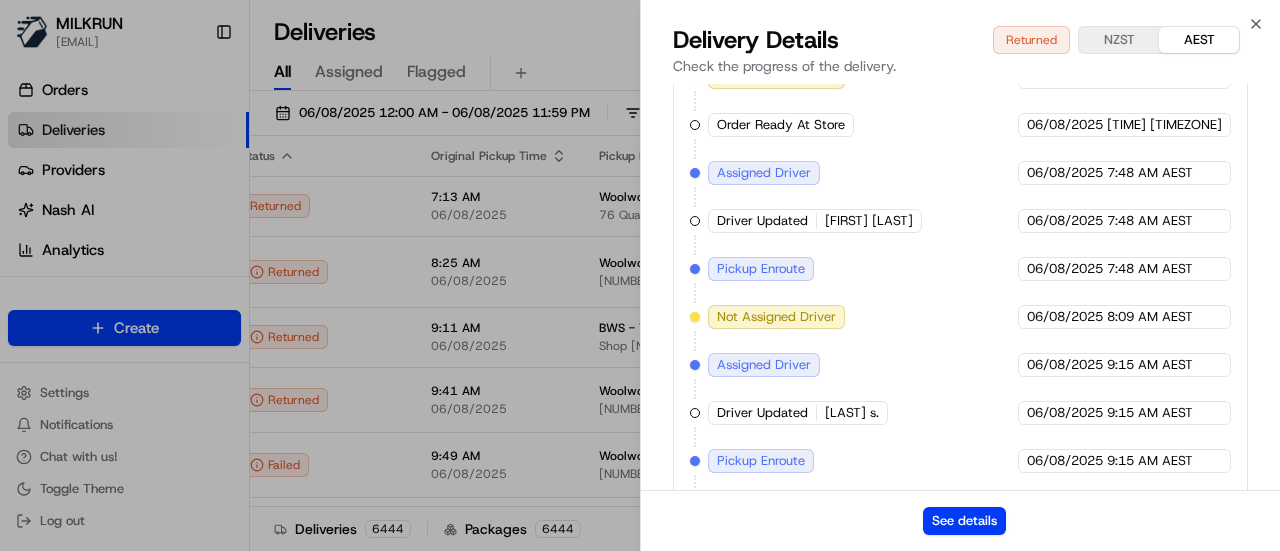 click on "NZST" at bounding box center (1119, 40) 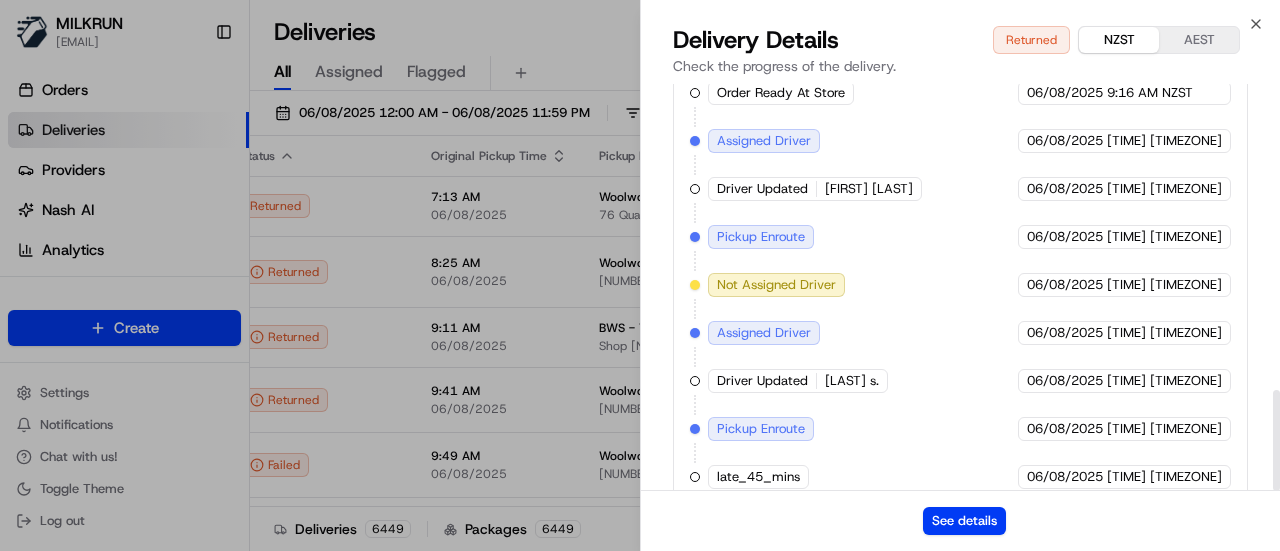 scroll, scrollTop: 1232, scrollLeft: 0, axis: vertical 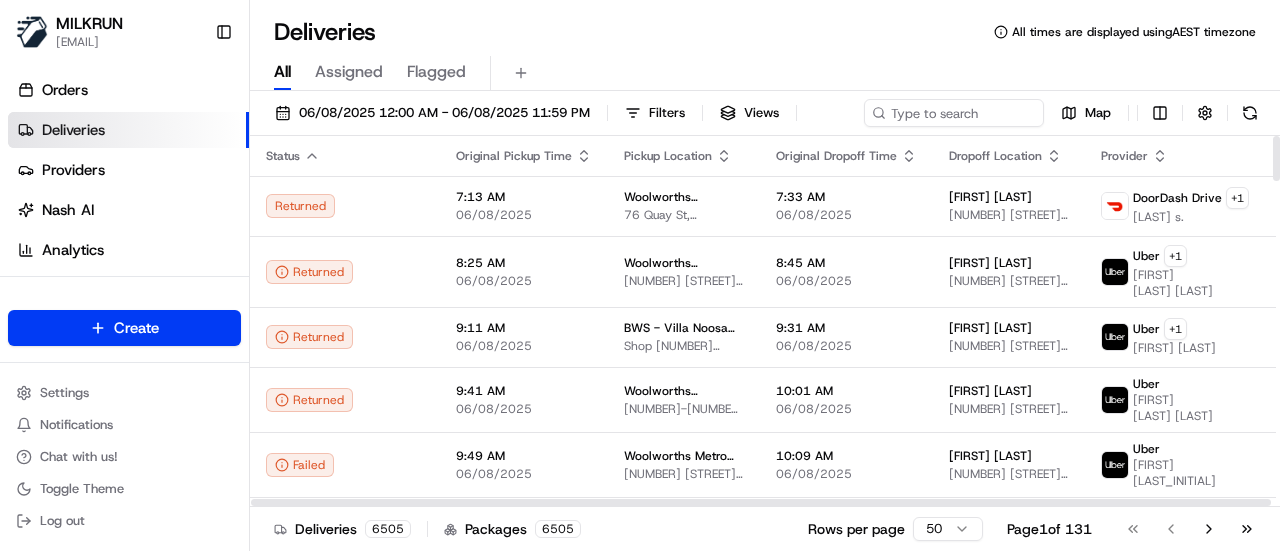drag, startPoint x: 952, startPoint y: 503, endPoint x: 860, endPoint y: 511, distance: 92.34717 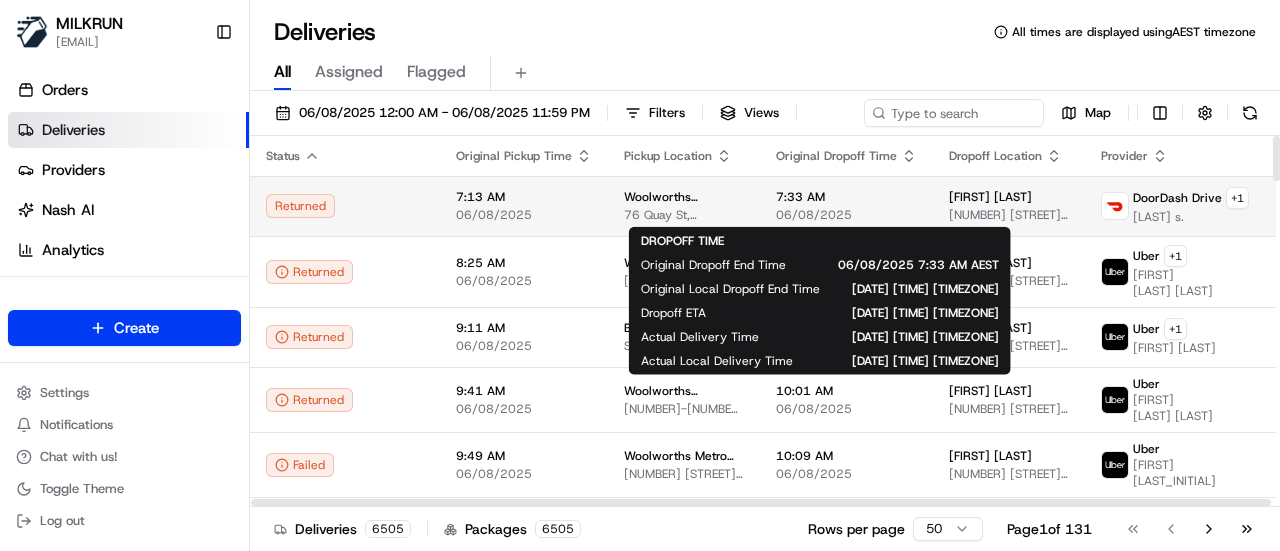 click on "7:33 AM" at bounding box center [846, 197] 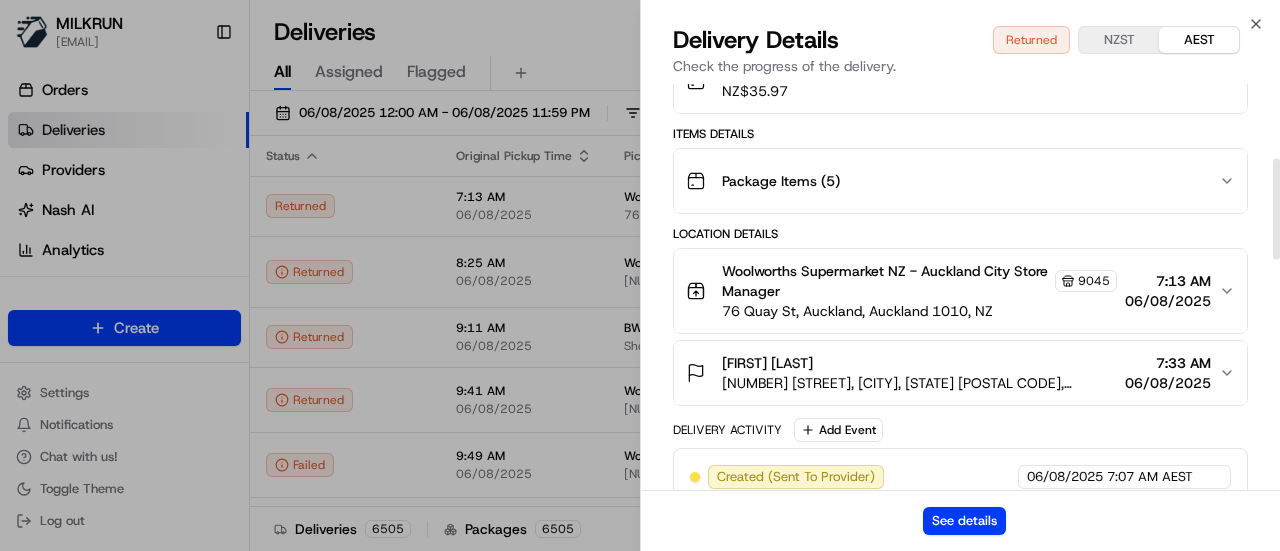 scroll, scrollTop: 300, scrollLeft: 0, axis: vertical 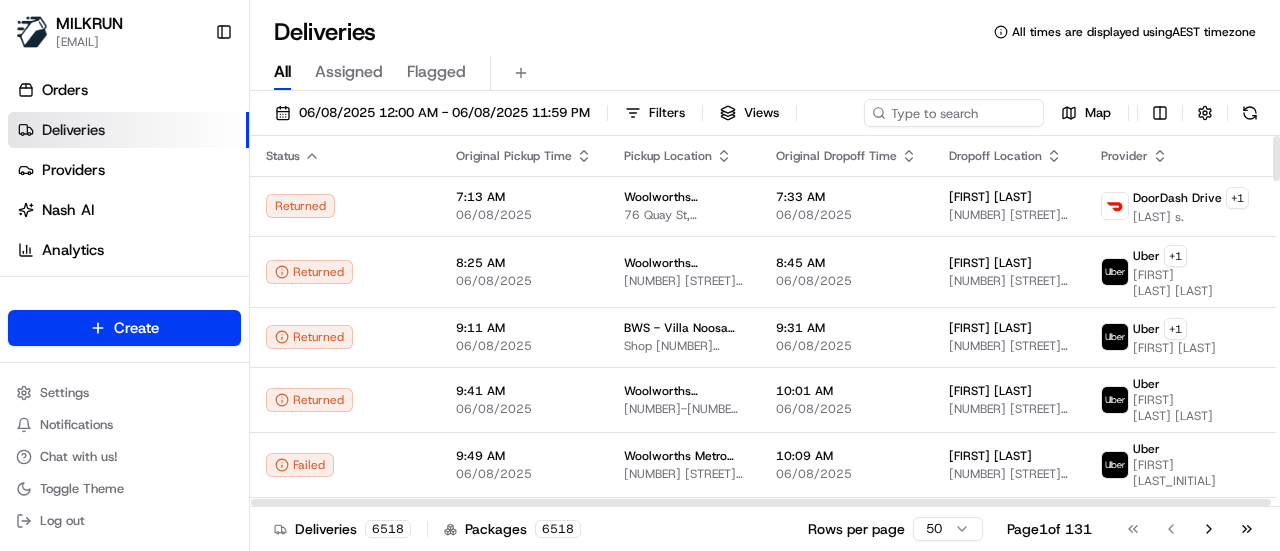 drag, startPoint x: 693, startPoint y: 499, endPoint x: 535, endPoint y: 489, distance: 158.31615 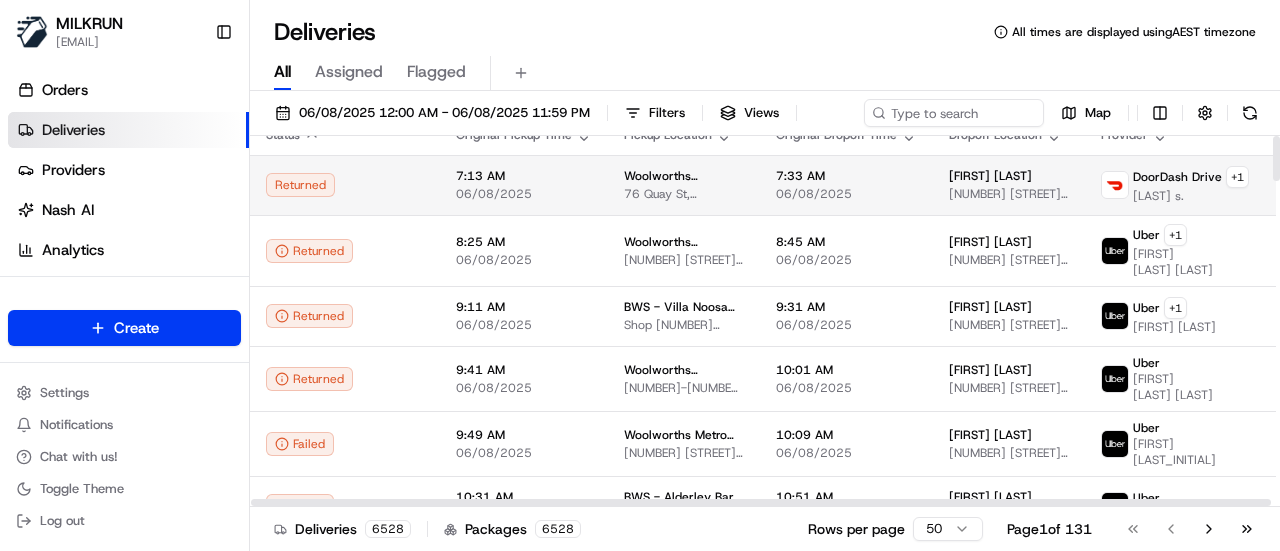 scroll, scrollTop: 0, scrollLeft: 0, axis: both 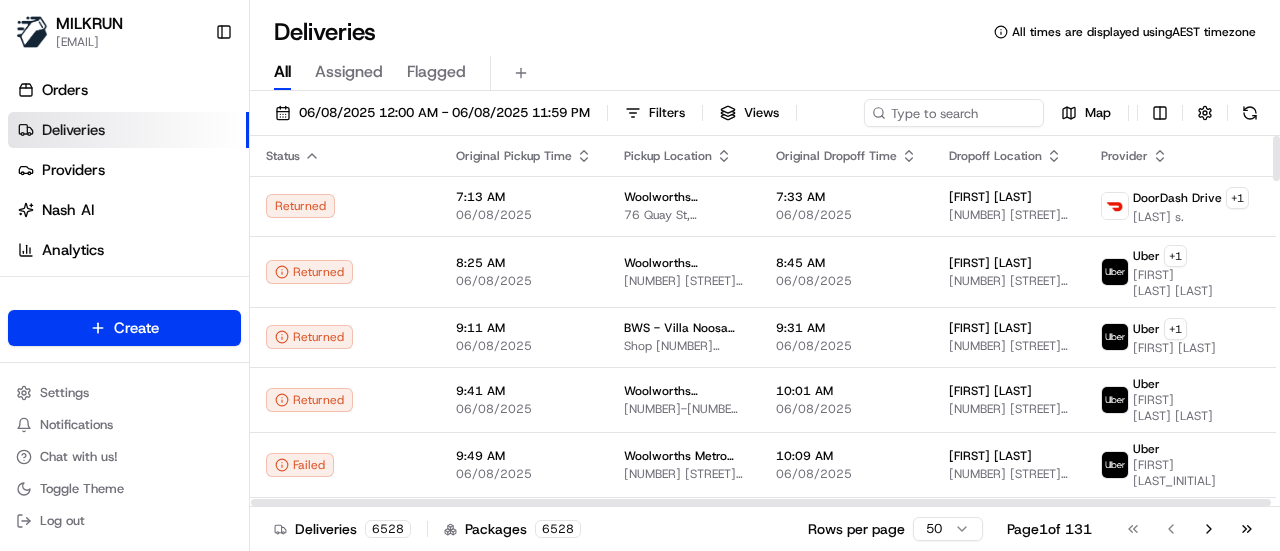 drag, startPoint x: 838, startPoint y: 501, endPoint x: 751, endPoint y: 508, distance: 87.28116 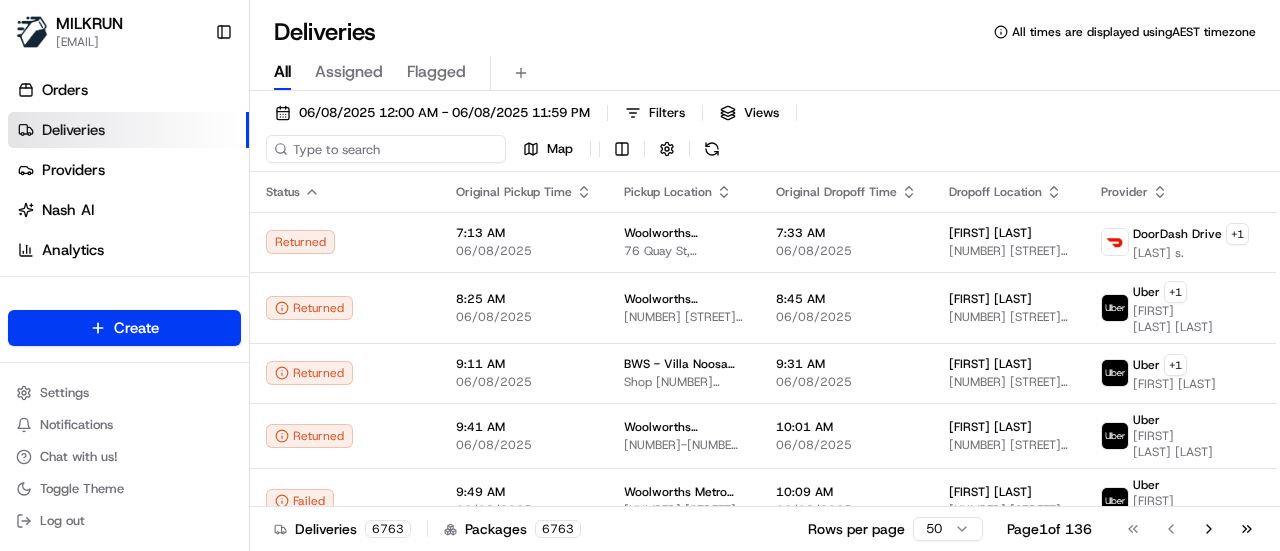 click on "[DATE] [TIME] - [DATE] [TIME] [FILTERS] [VIEWS] [MAP]" at bounding box center (765, 135) 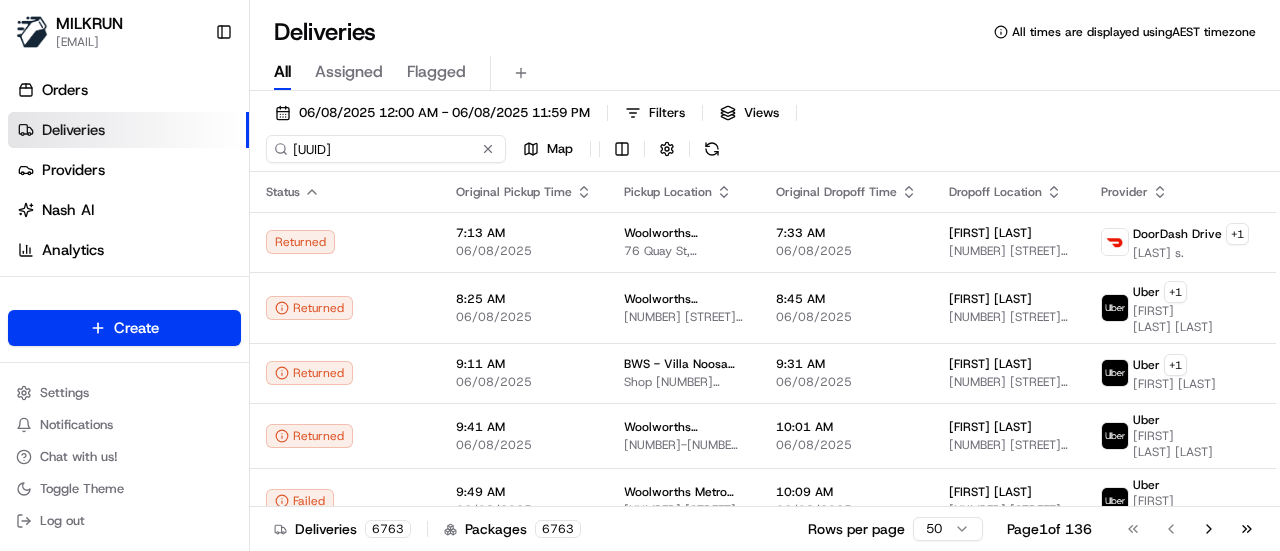 scroll, scrollTop: 0, scrollLeft: 96, axis: horizontal 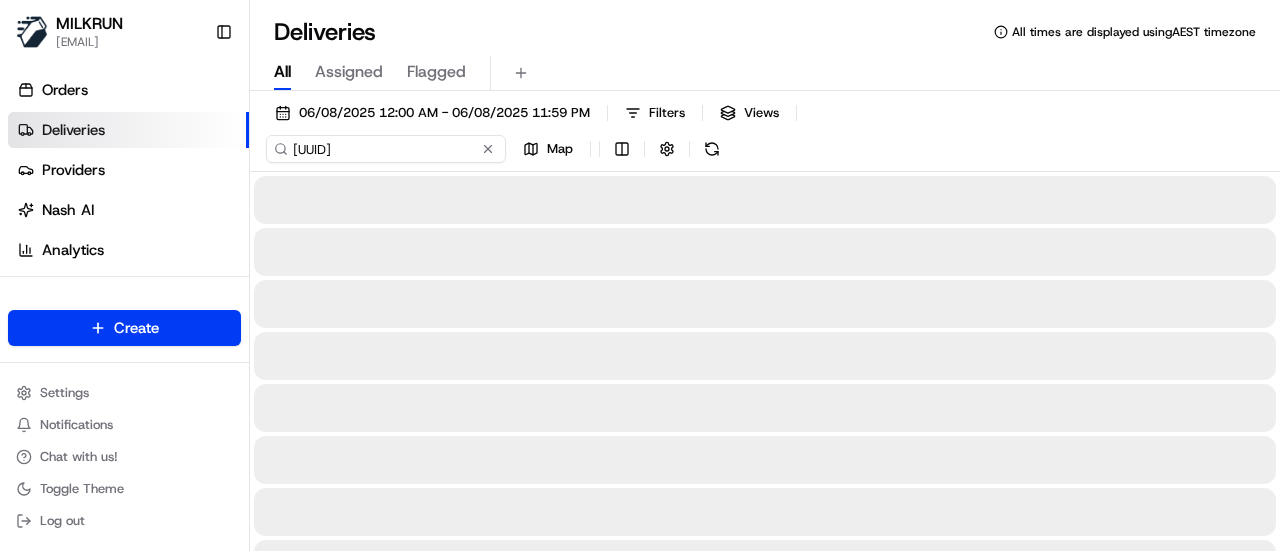 type on "[UUID]" 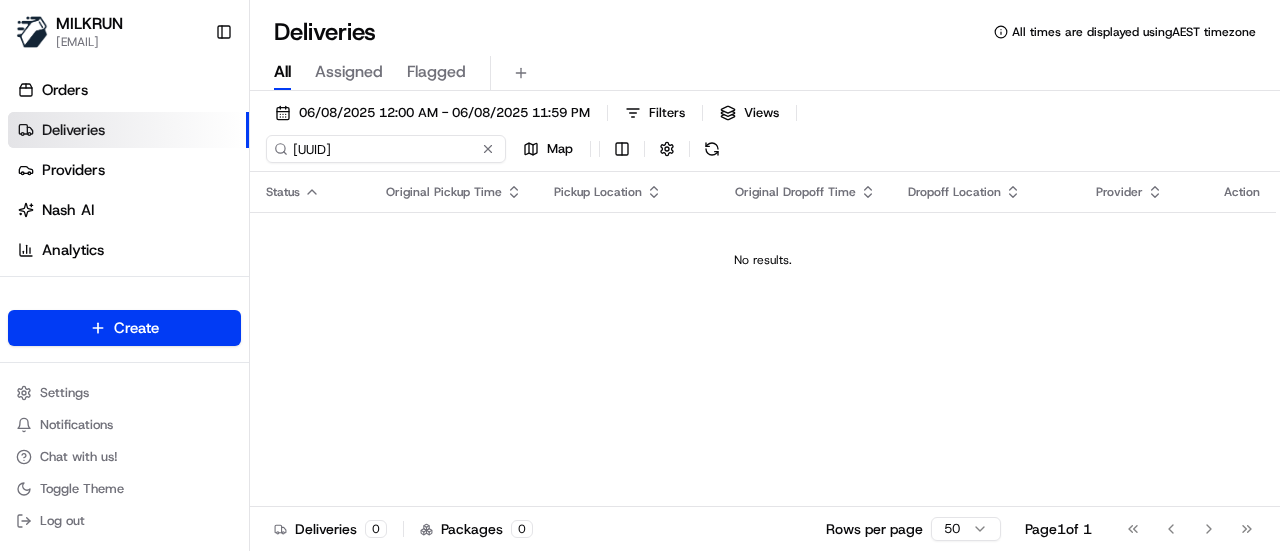 click on "[UUID]" at bounding box center (386, 149) 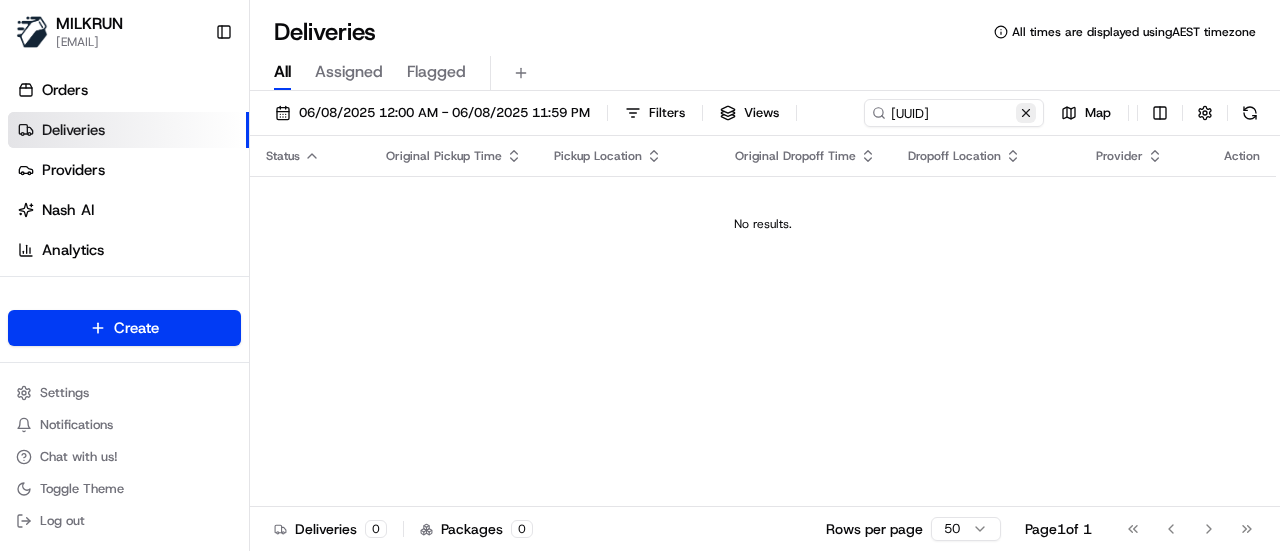 click on "[DATE] [TIME] [TIMEZONE] - [DATE] [TIME] [TIMEZONE] Filters Views [ID] Map Status Original Pickup Time Pickup Location Original Dropoff Time Dropoff Location Provider Action No results. Deliveries 0 Packages 0 Rows per page 50 Page 1 of 1 Go to first page Go to previous page Go to next page Go to last page" at bounding box center (765, 323) 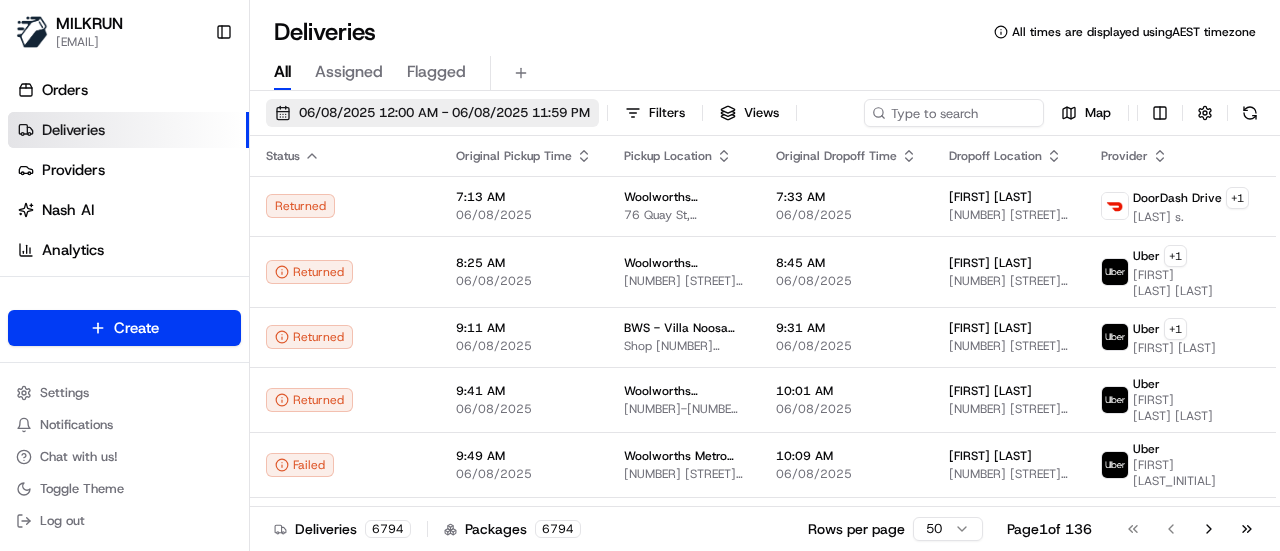 click on "06/08/2025 12:00 AM - 06/08/2025 11:59 PM" at bounding box center (444, 113) 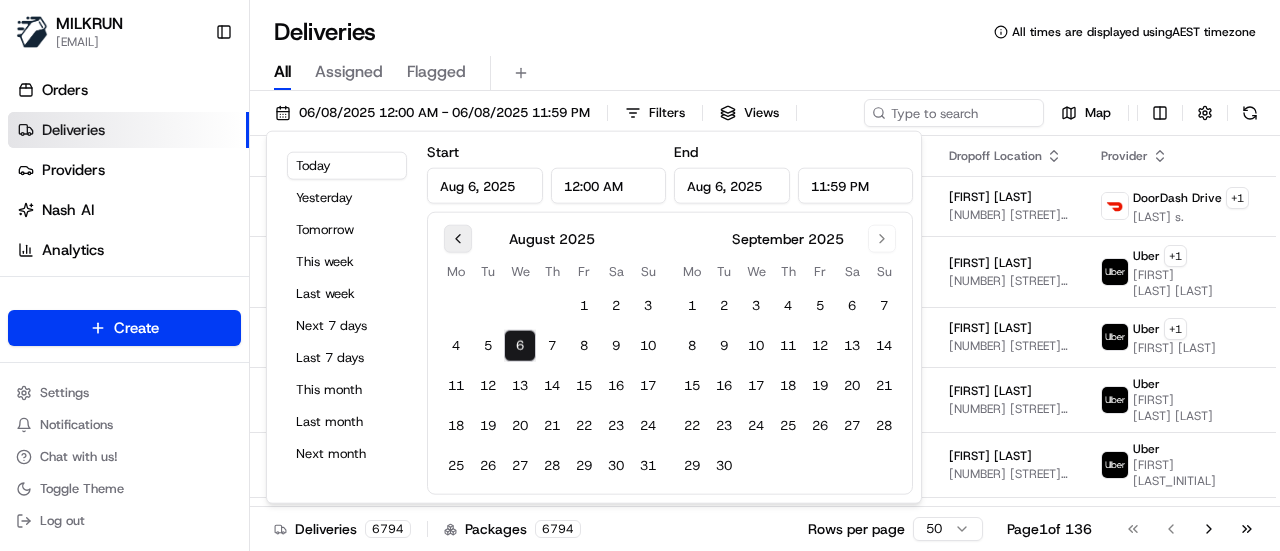 click at bounding box center (458, 239) 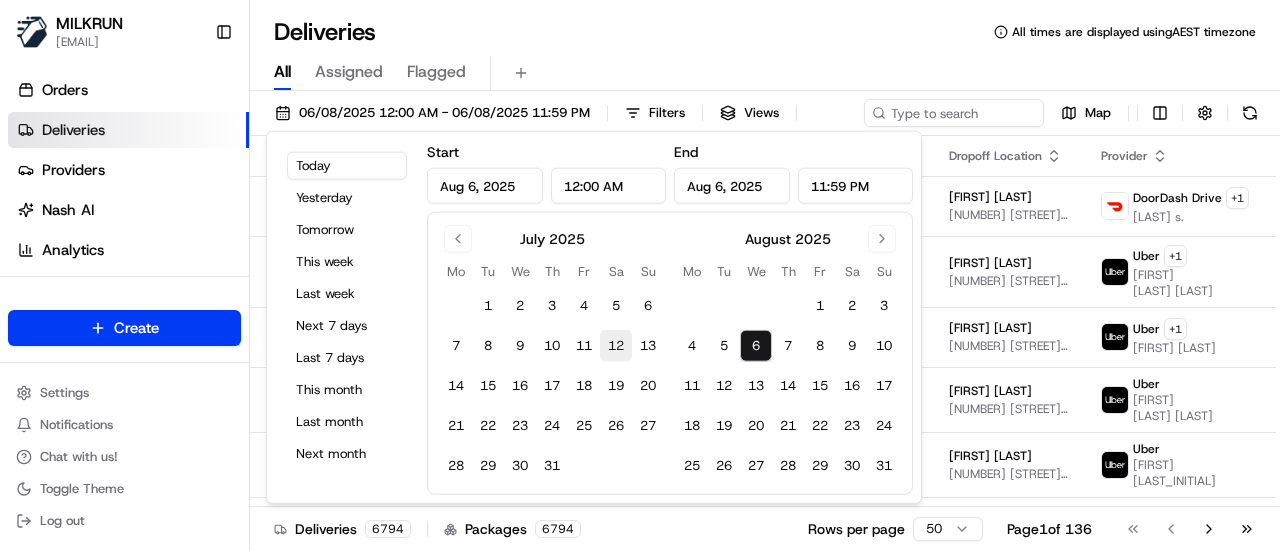 click on "12" at bounding box center [616, 346] 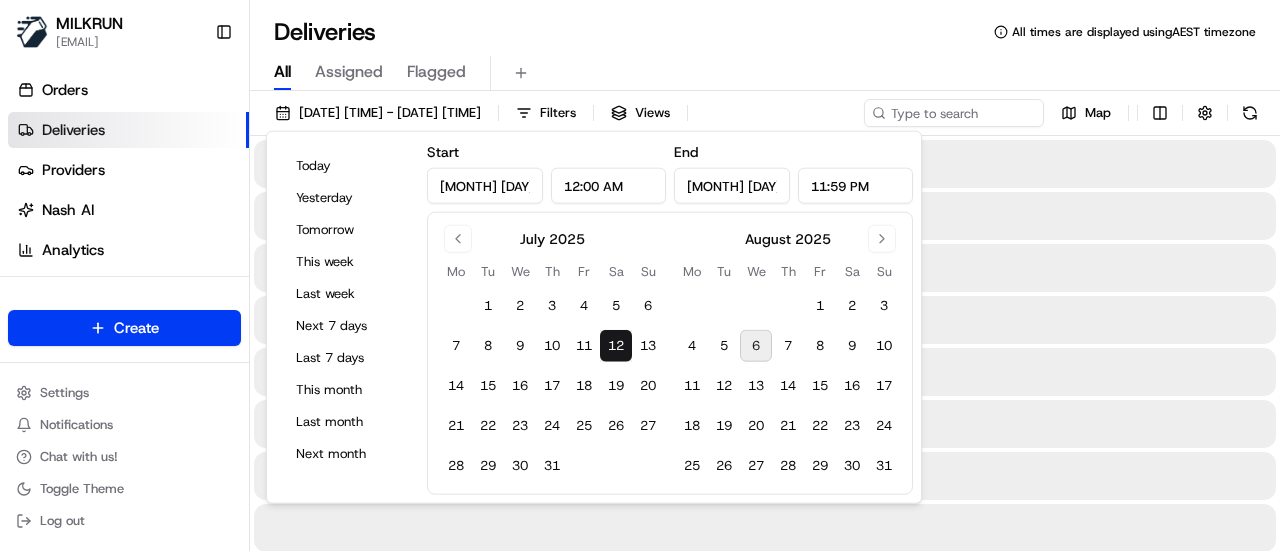 click on "12" at bounding box center (616, 346) 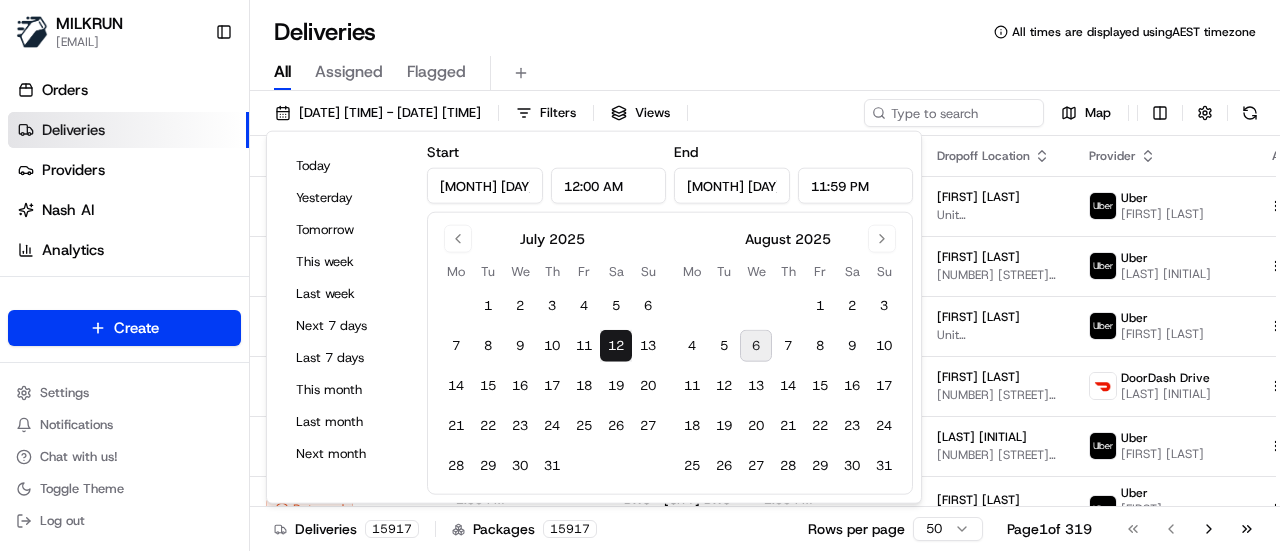 click on "Deliveries All times are displayed using  AEST   timezone" at bounding box center [765, 32] 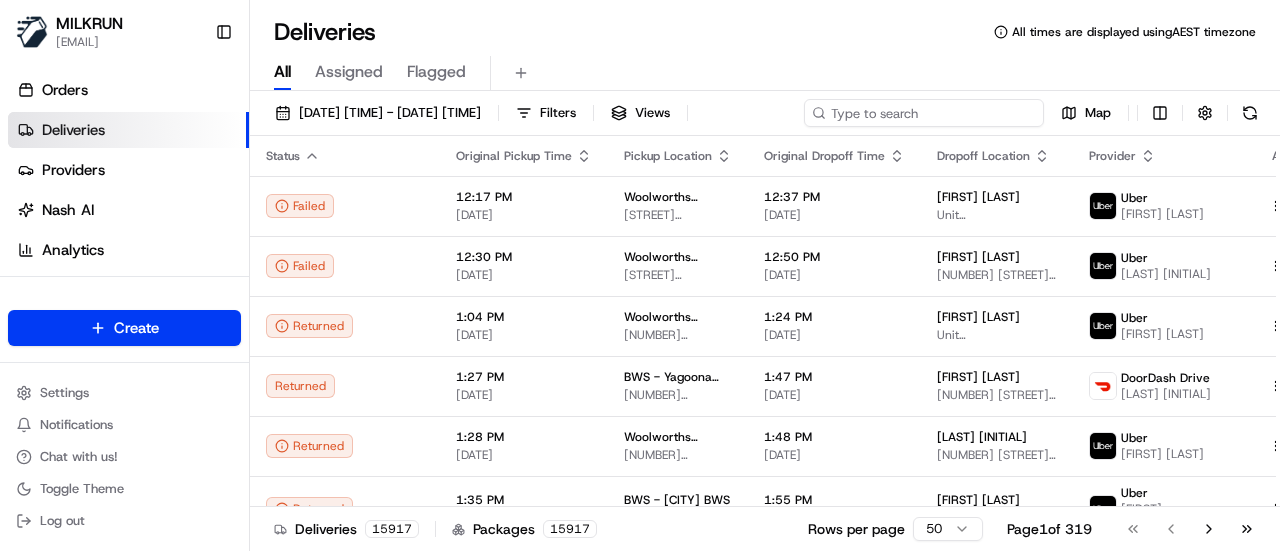 click at bounding box center (924, 113) 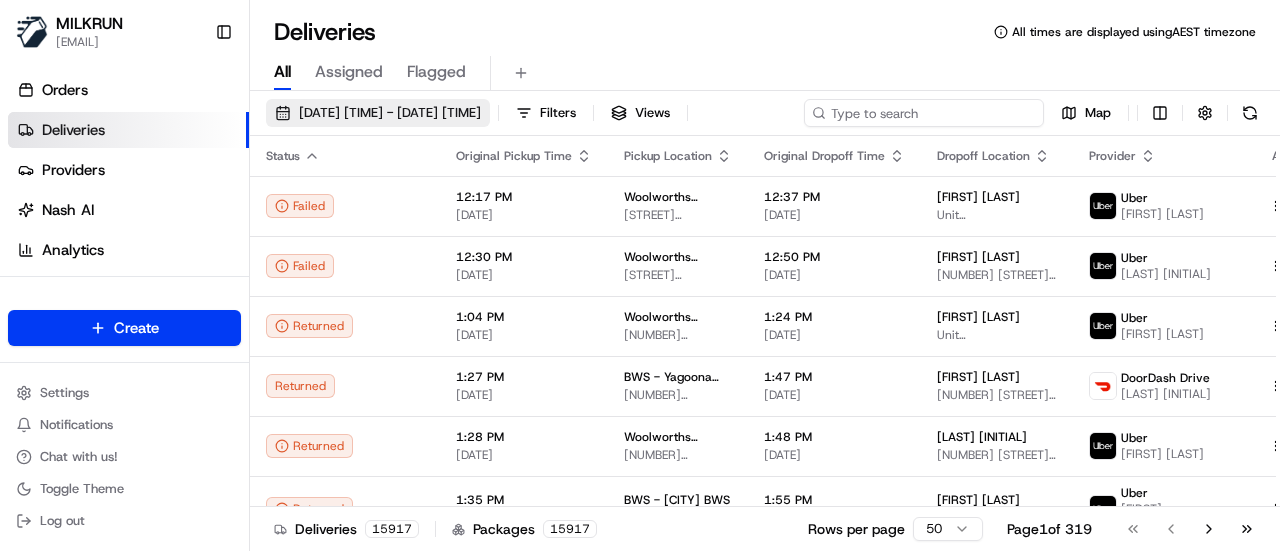paste on "[UUID]" 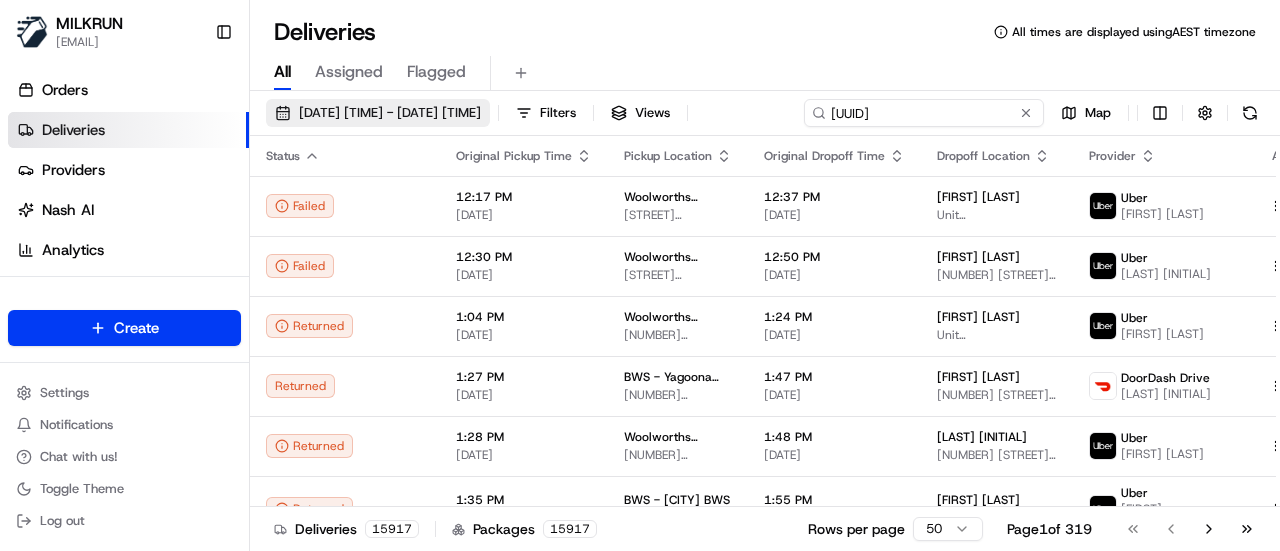 scroll, scrollTop: 0, scrollLeft: 96, axis: horizontal 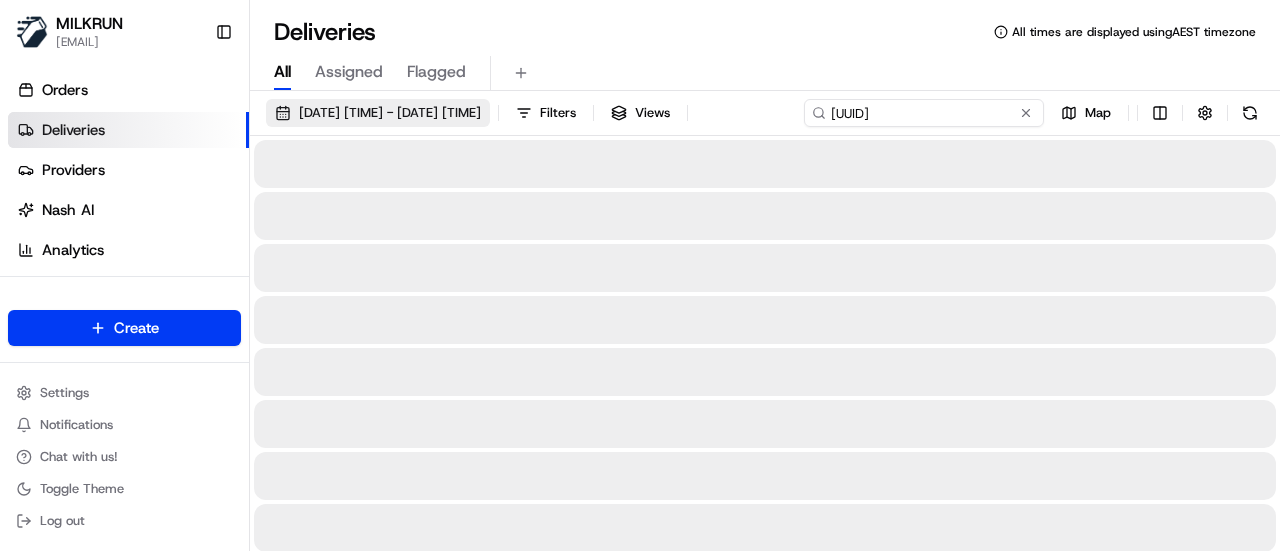 type on "[UUID]" 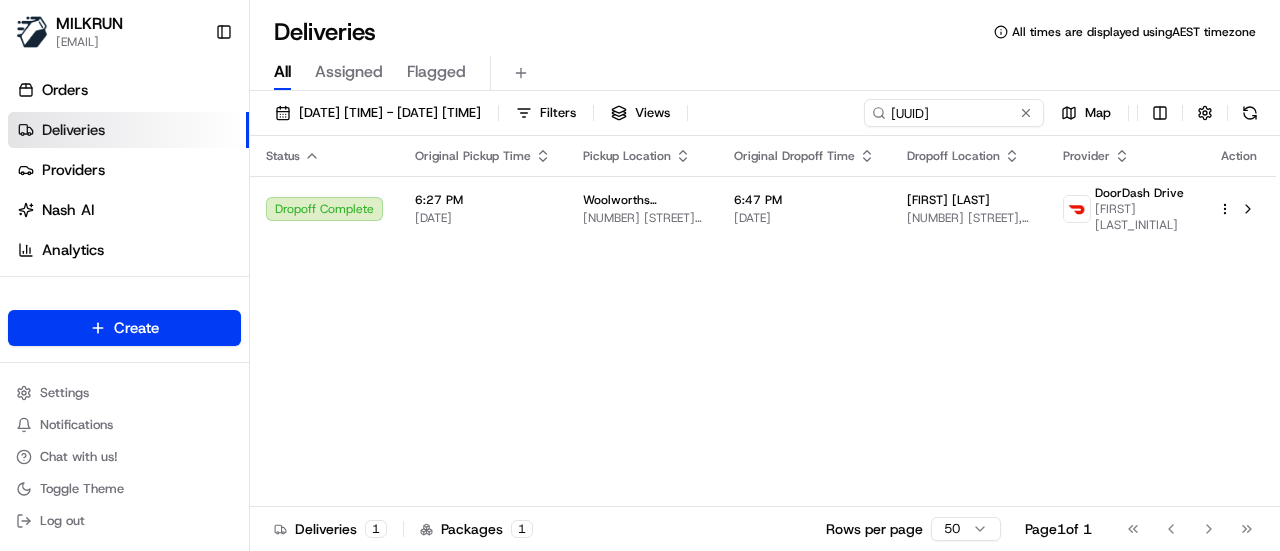 scroll, scrollTop: 0, scrollLeft: 0, axis: both 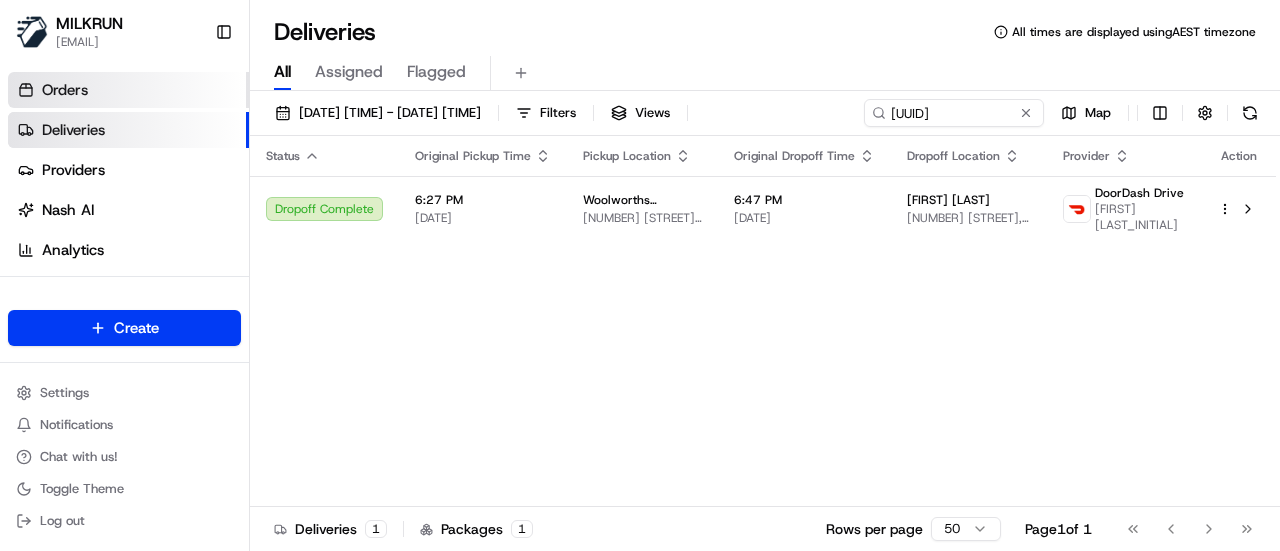 click on "Orders" at bounding box center [65, 90] 